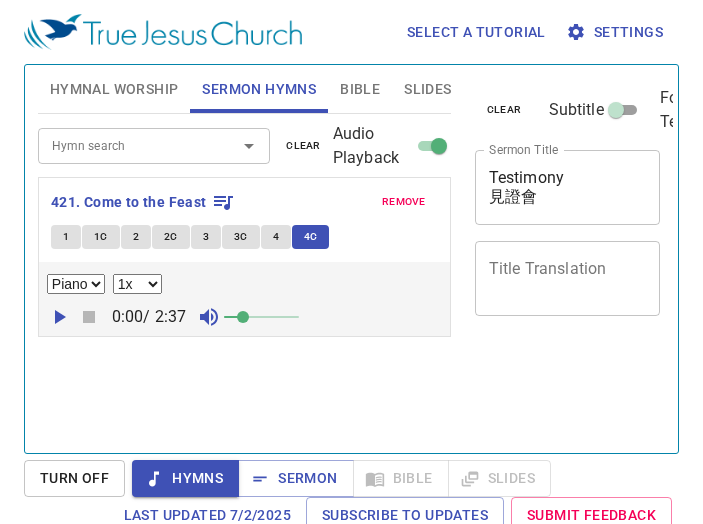 select on "1" 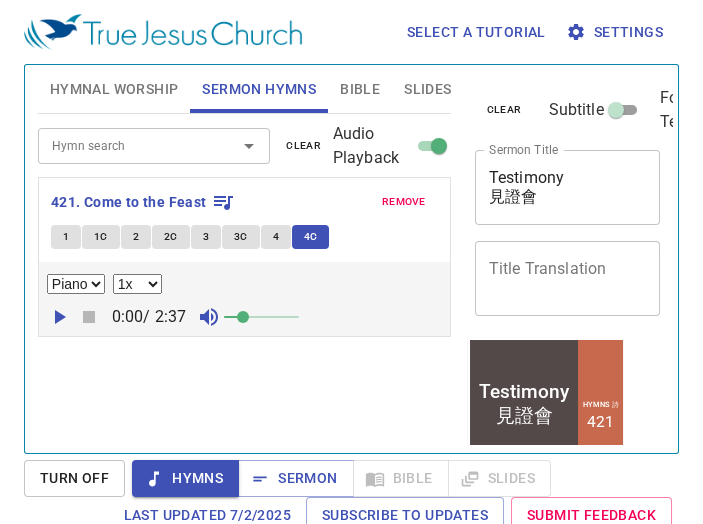 click on "Hymn search" at bounding box center [154, 145] 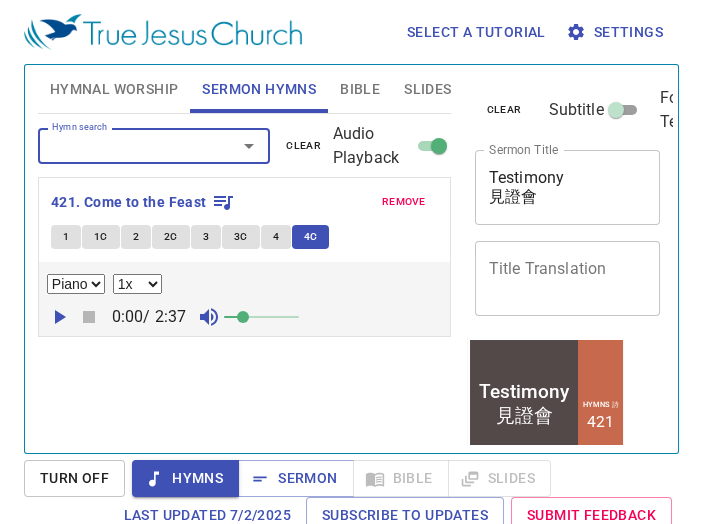 scroll, scrollTop: 0, scrollLeft: 0, axis: both 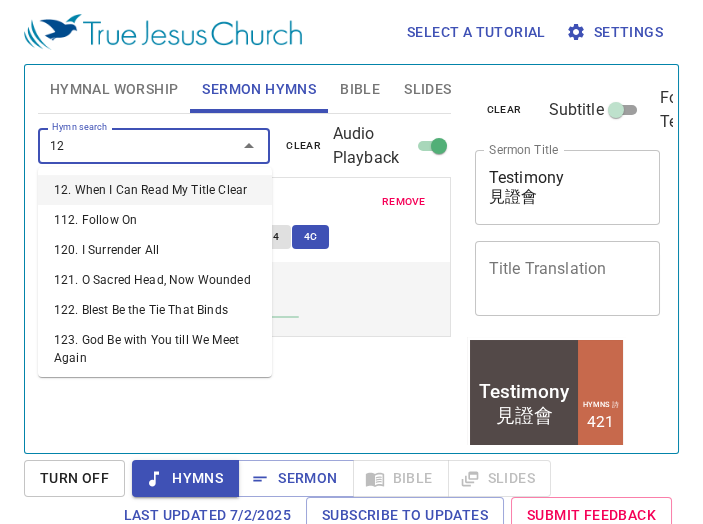 type on "128" 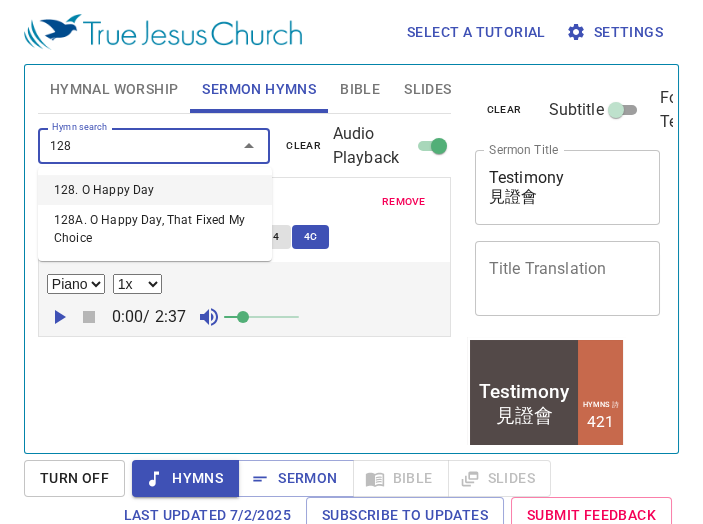 type 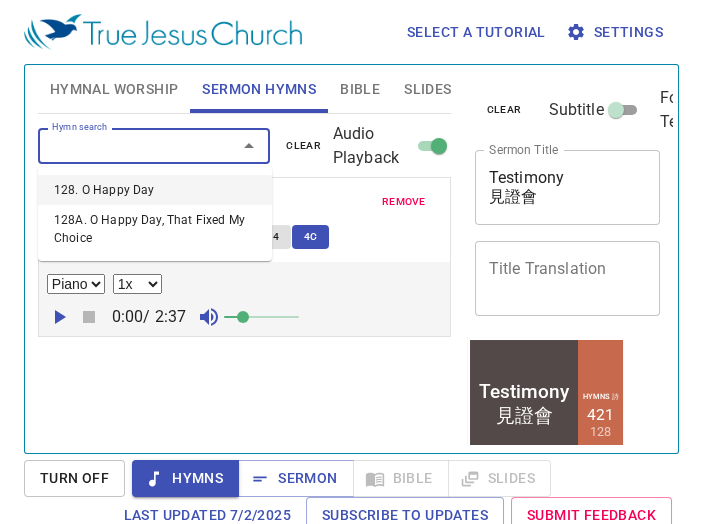 select on "1" 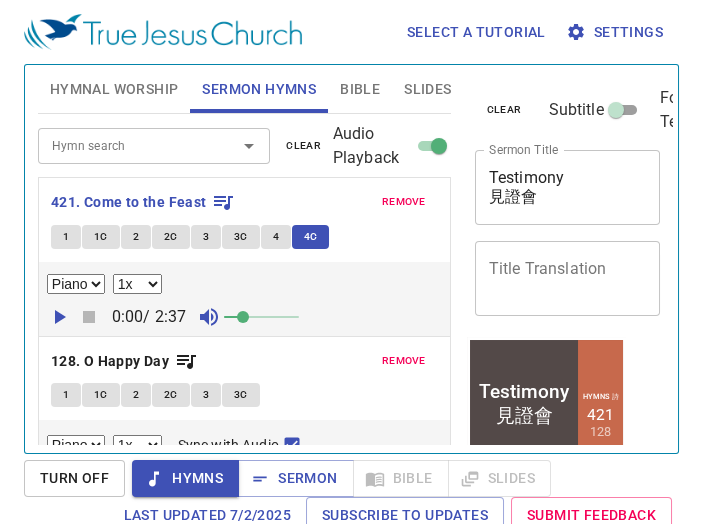 drag, startPoint x: 117, startPoint y: 447, endPoint x: 75, endPoint y: 480, distance: 53.413483 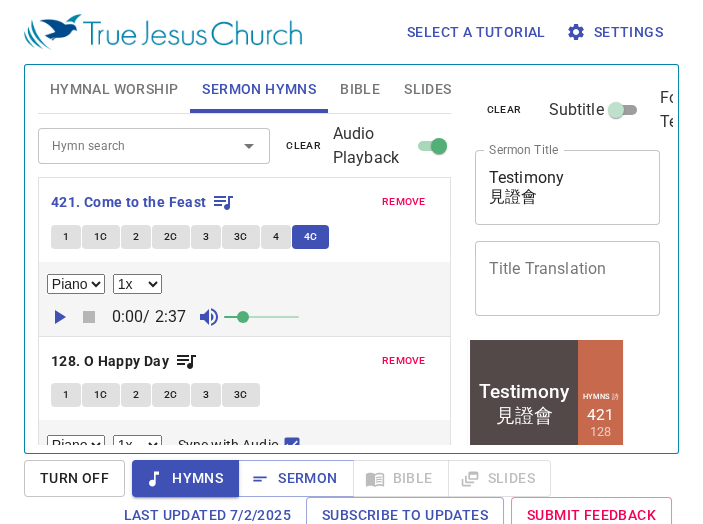 click on "Turn Off" at bounding box center [74, 478] 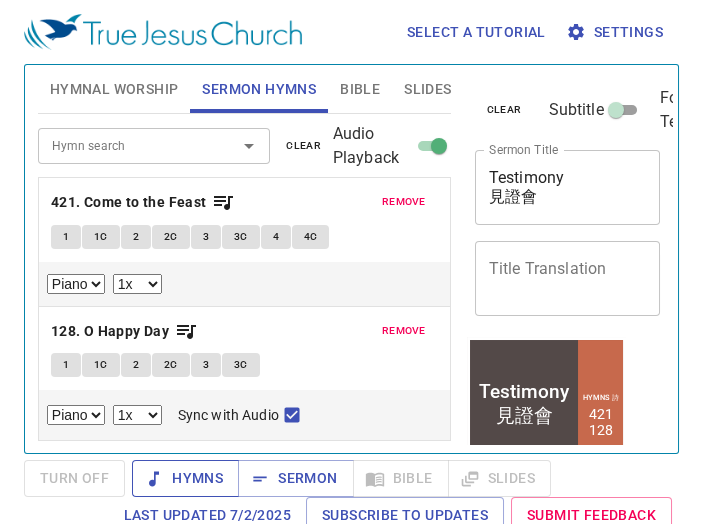 click on "Hymns" at bounding box center [185, 478] 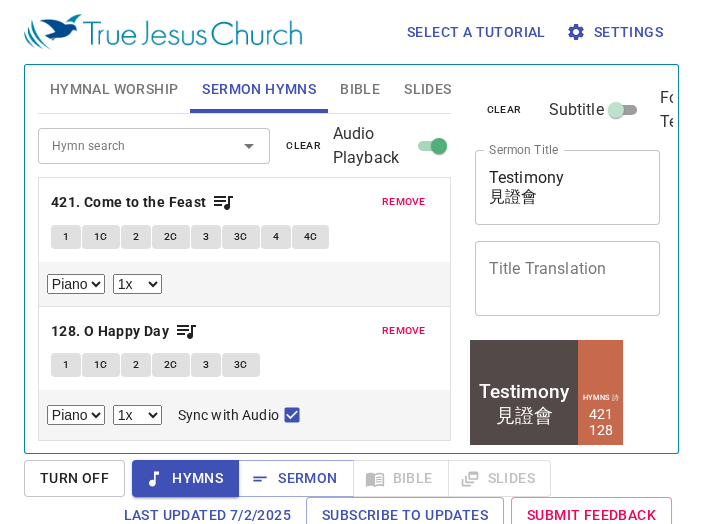 click on "Turn Off" at bounding box center [74, 478] 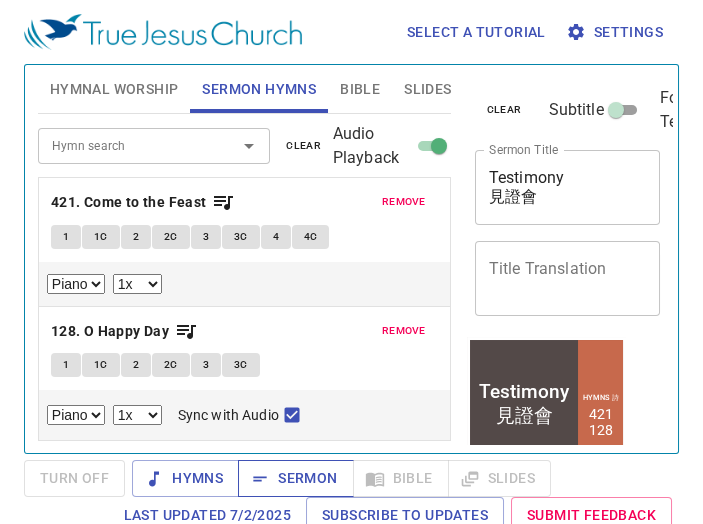 click on "Sermon" at bounding box center [295, 478] 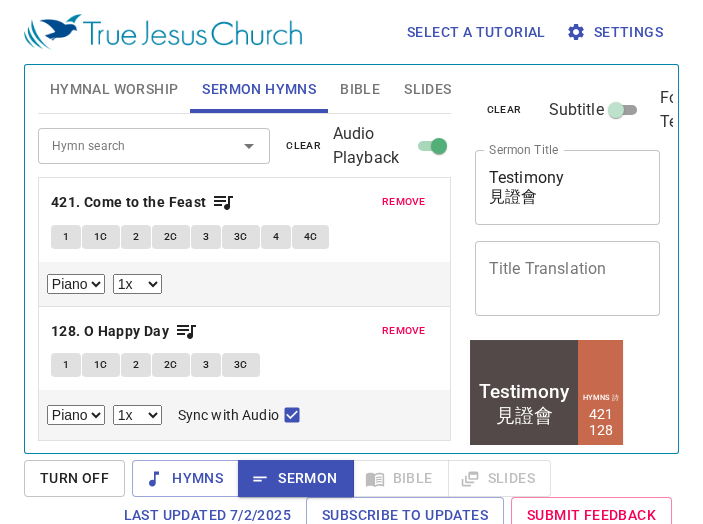 click on "2" at bounding box center (136, 365) 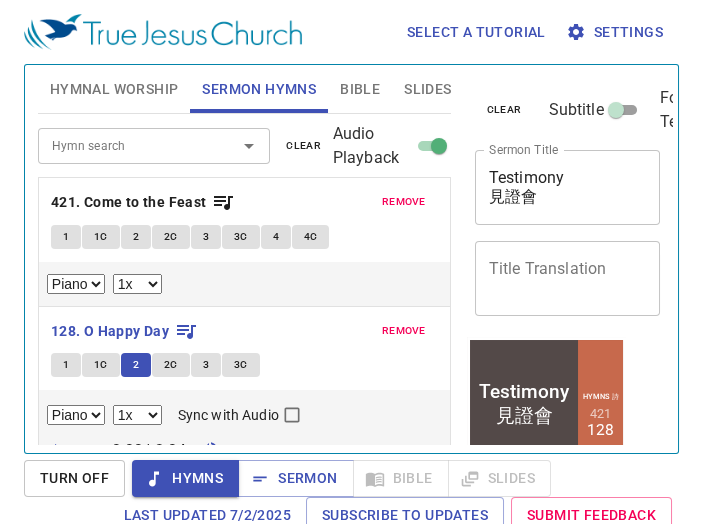 click on "1C" at bounding box center [101, 365] 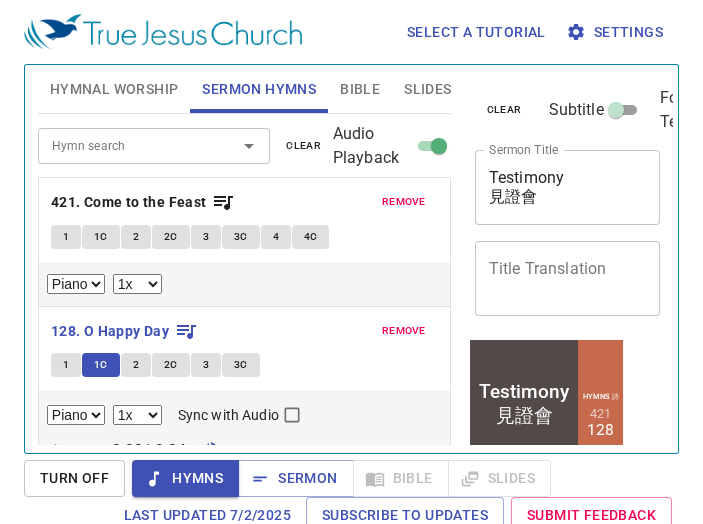 click on "2" at bounding box center (136, 365) 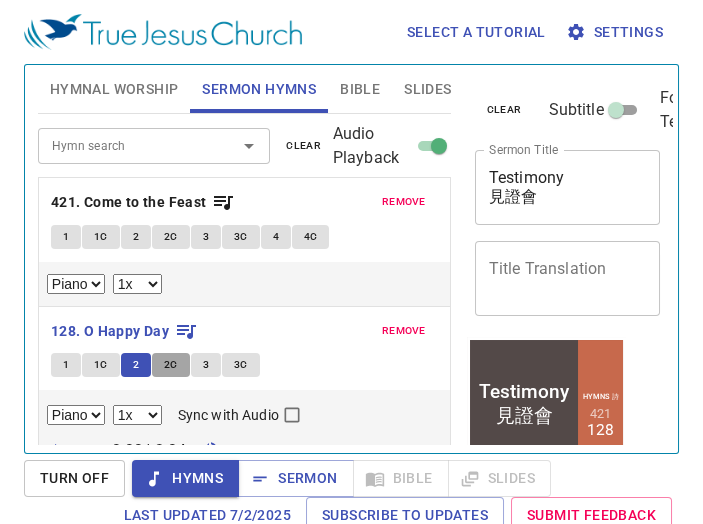 click on "2C" at bounding box center [171, 365] 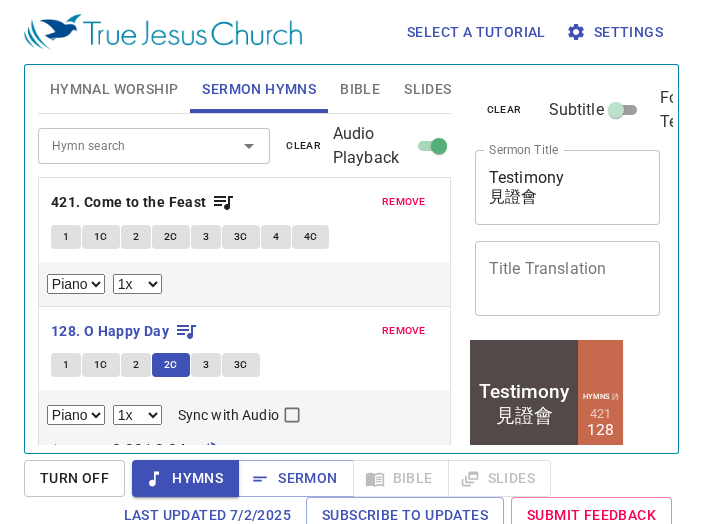 click on "3" at bounding box center [206, 365] 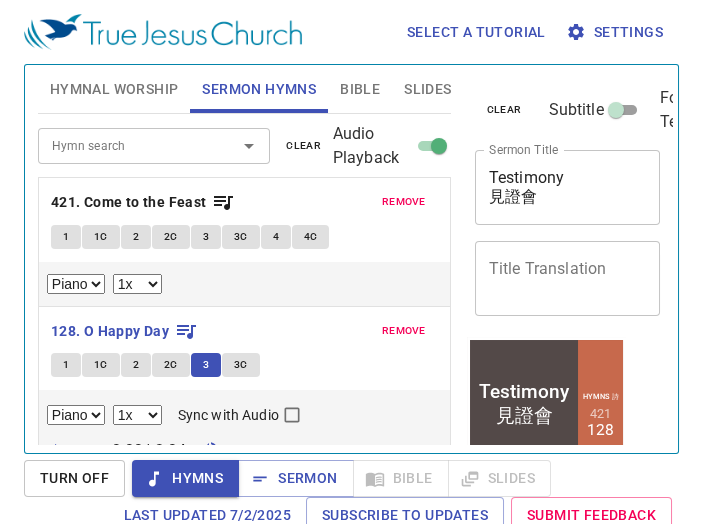 click on "2" at bounding box center [136, 365] 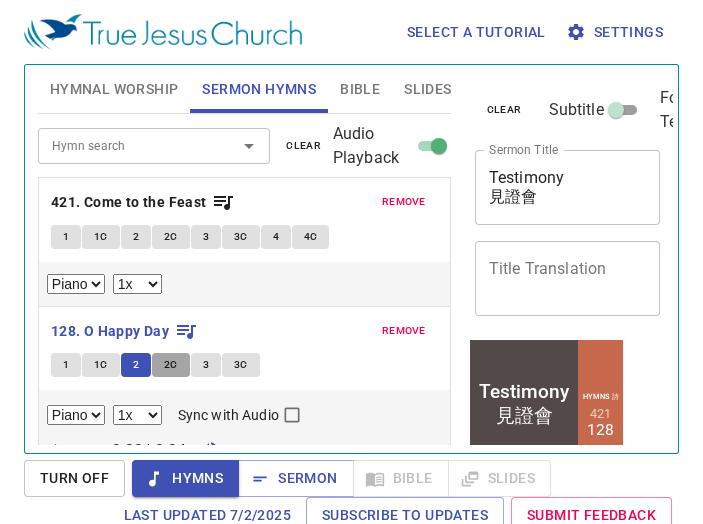 click on "2C" at bounding box center [171, 365] 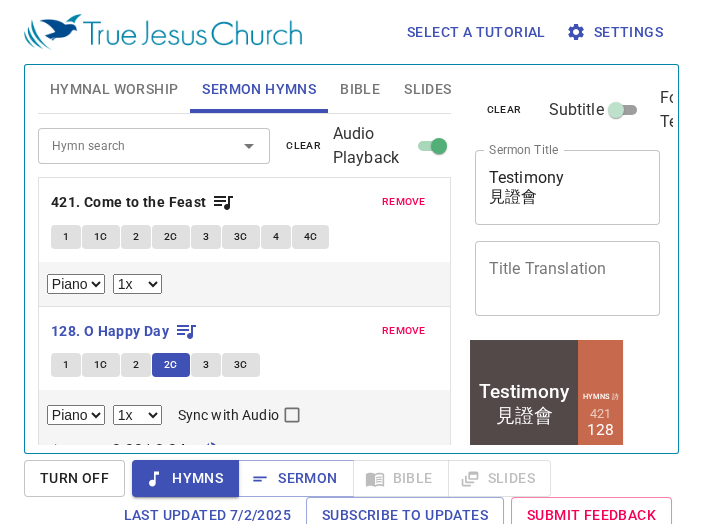 click on "3C" at bounding box center [241, 365] 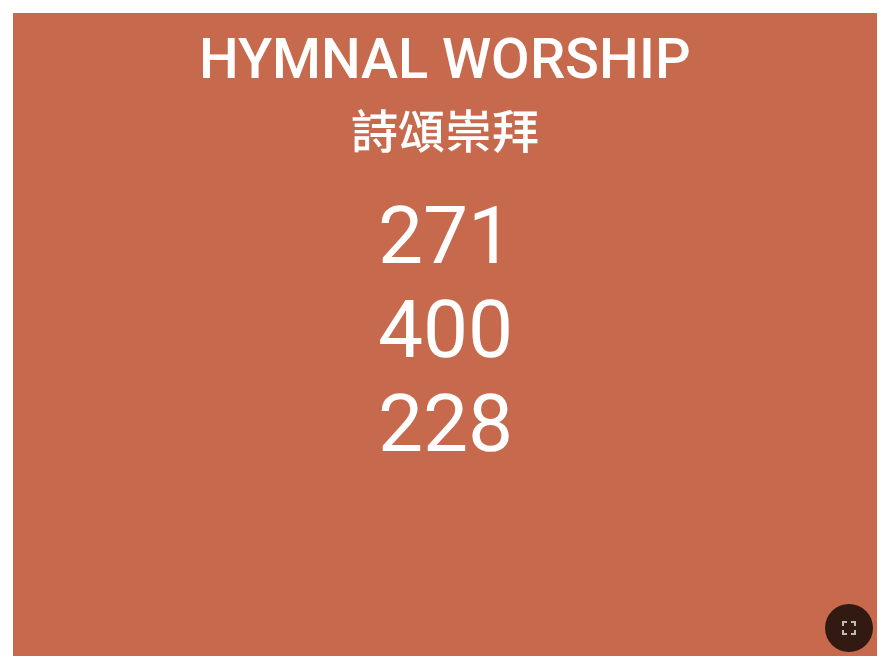 scroll, scrollTop: 0, scrollLeft: 0, axis: both 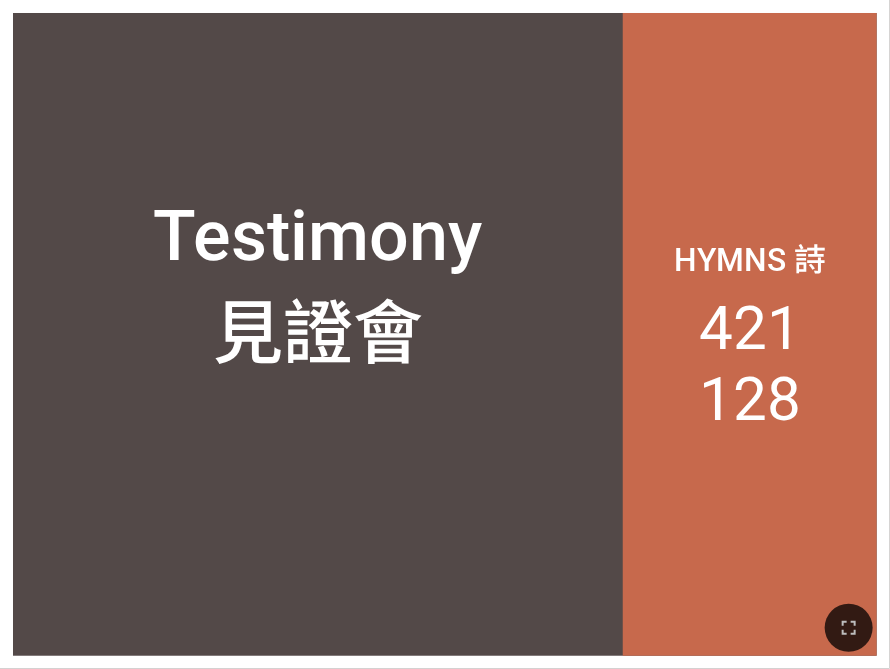 click 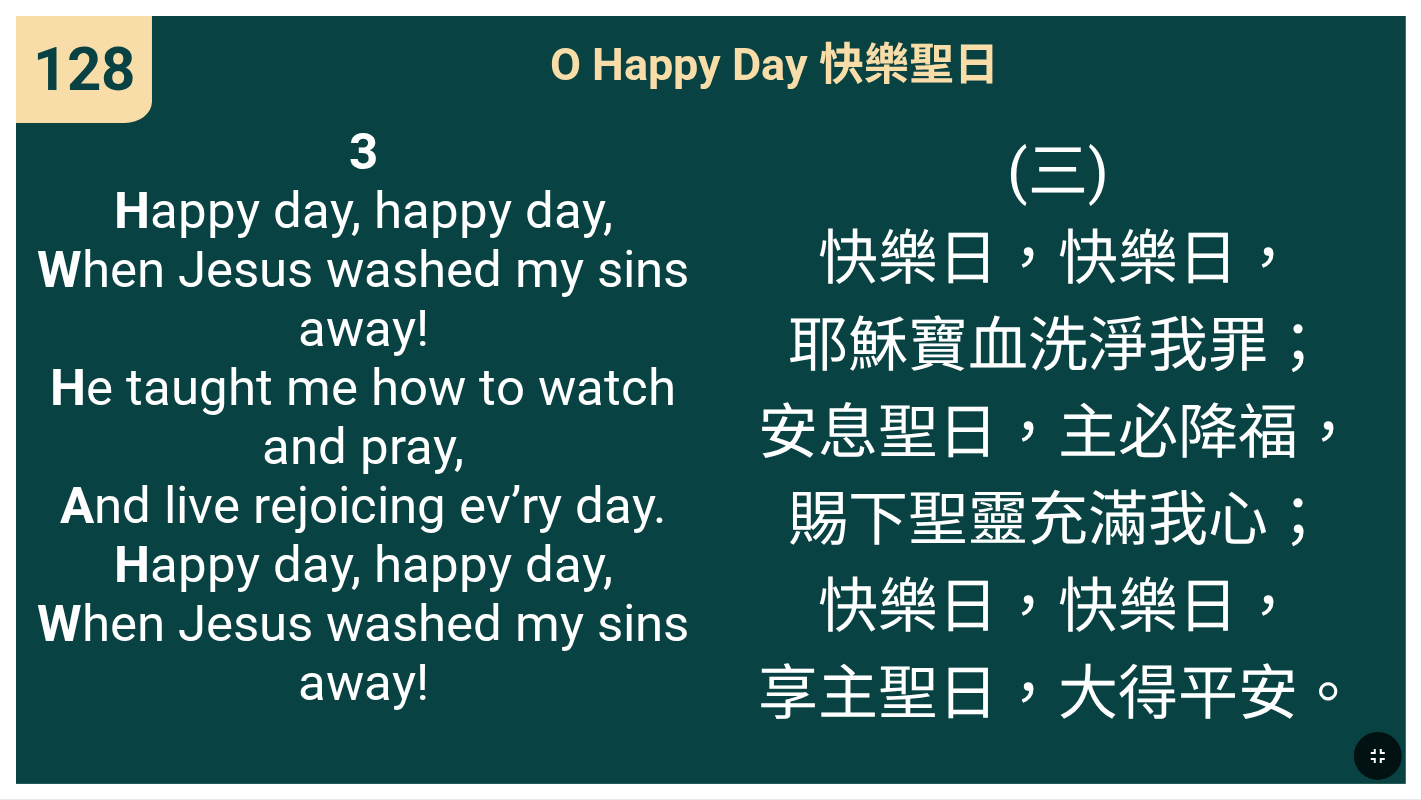 click 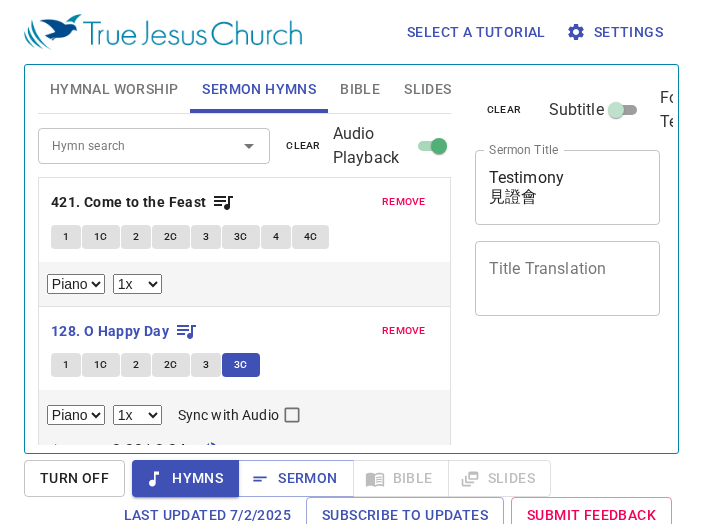 select on "1" 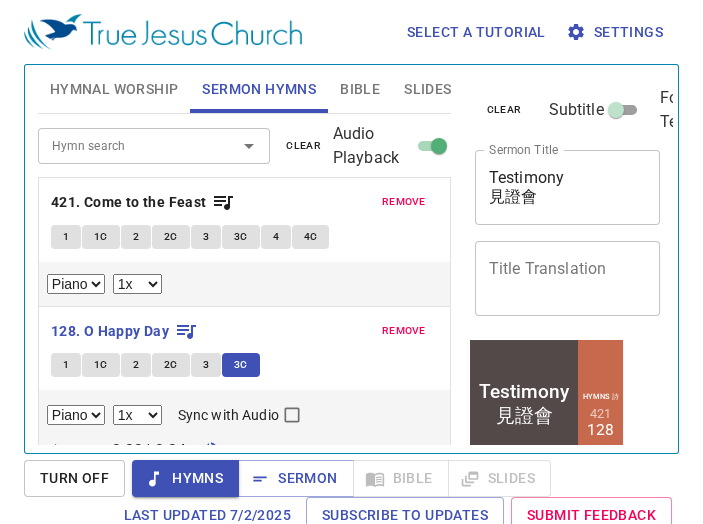 scroll, scrollTop: 0, scrollLeft: 0, axis: both 